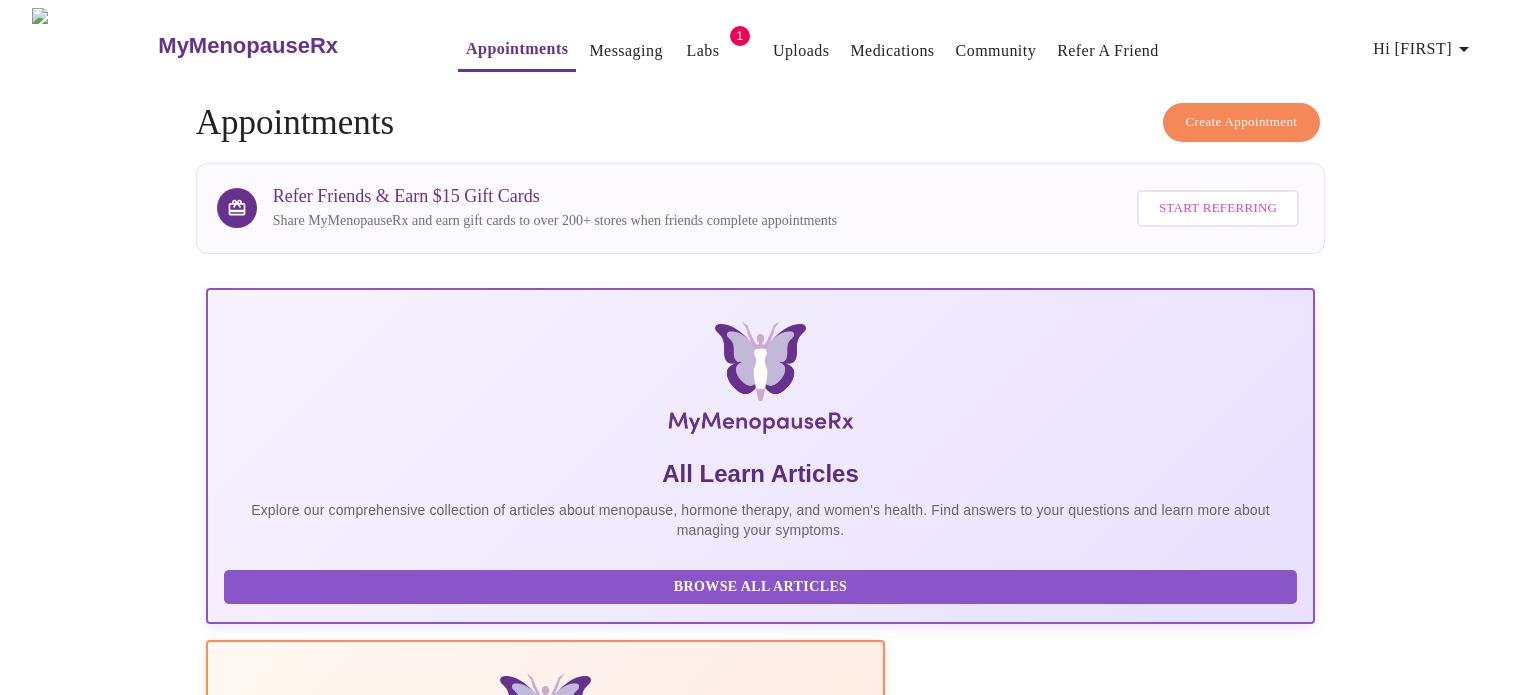 scroll, scrollTop: 0, scrollLeft: 0, axis: both 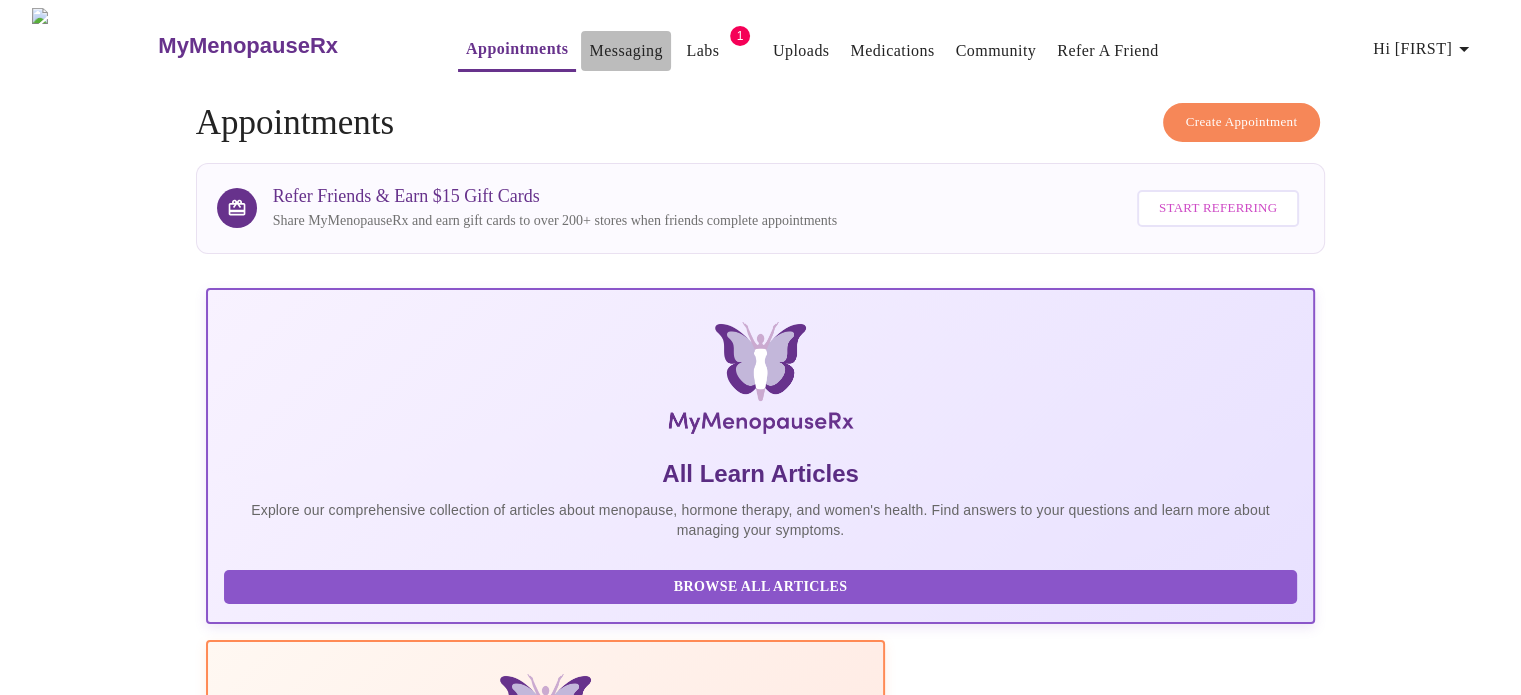 click on "Messaging" at bounding box center (625, 51) 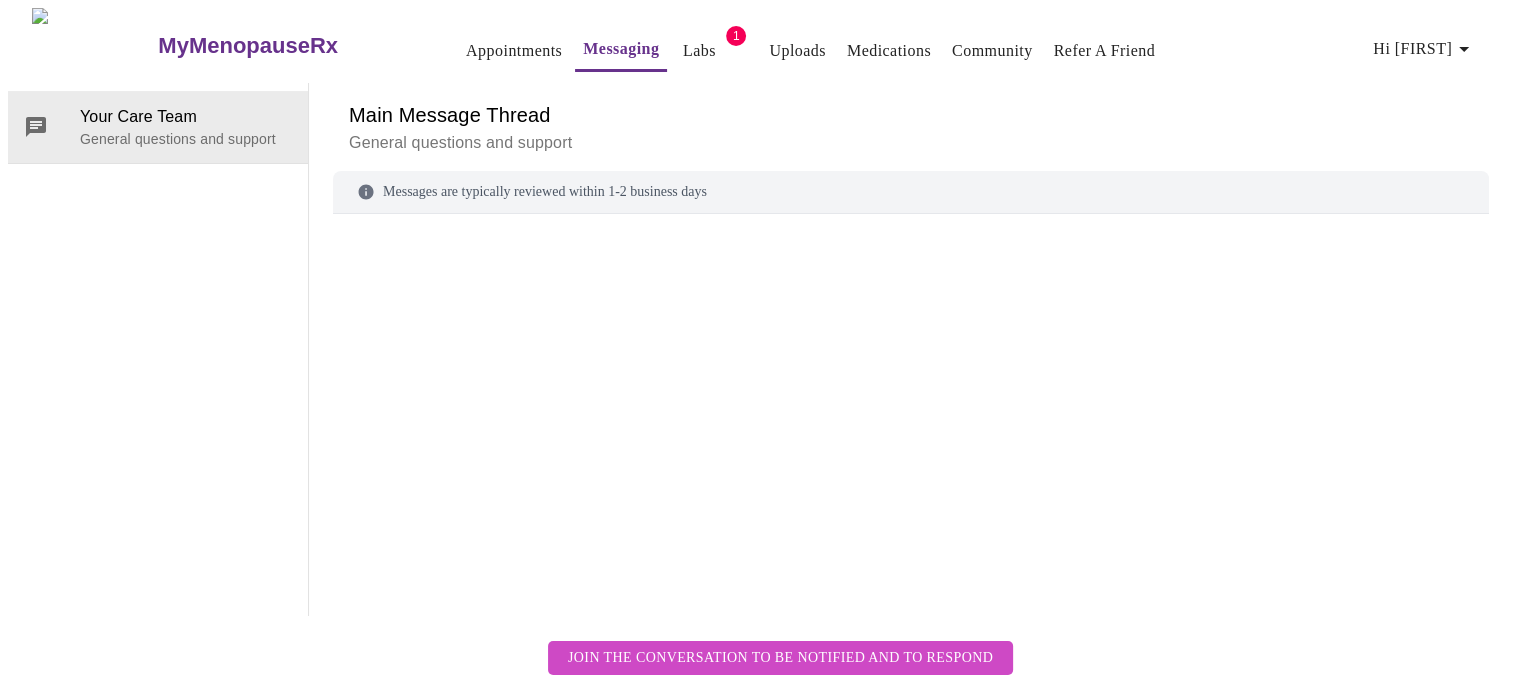 scroll, scrollTop: 75, scrollLeft: 0, axis: vertical 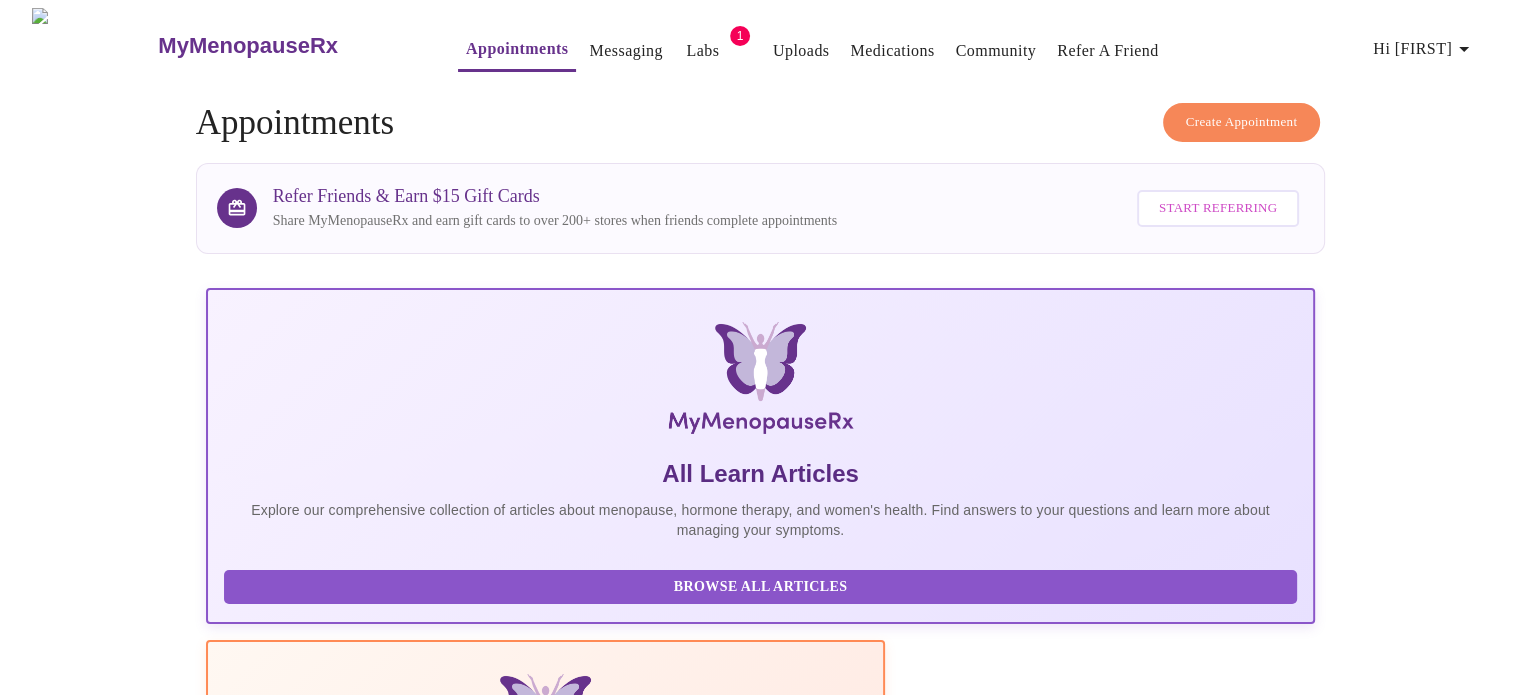 click on "Labs" at bounding box center (702, 51) 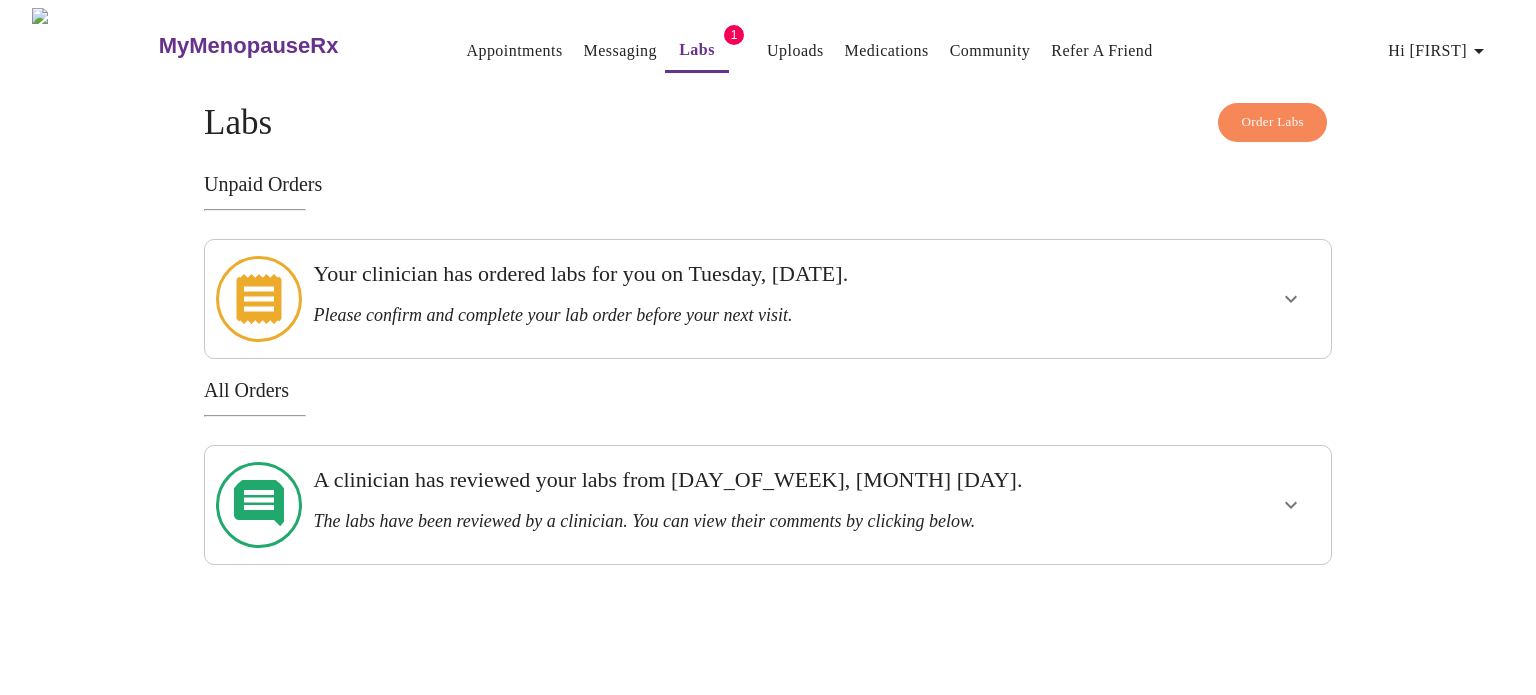 click on "Appointments" at bounding box center (514, 51) 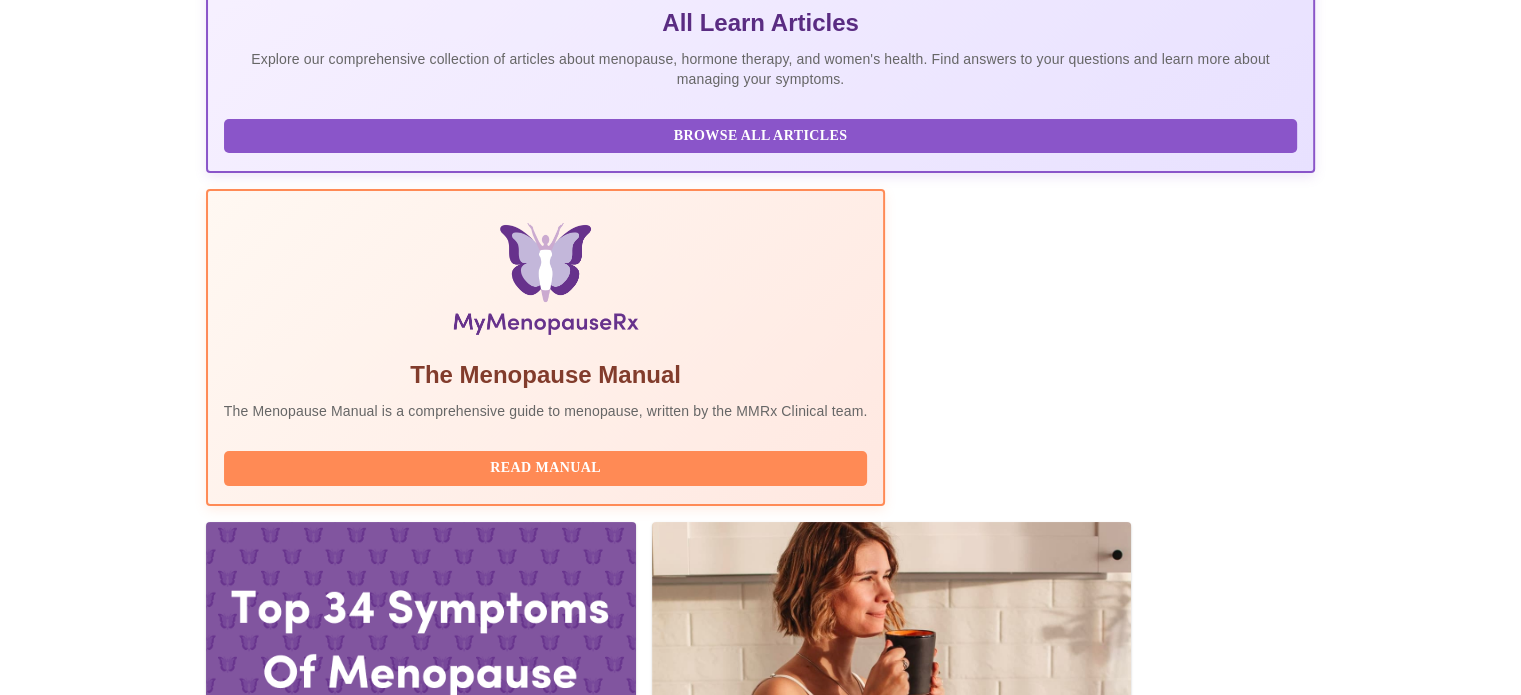 scroll, scrollTop: 551, scrollLeft: 0, axis: vertical 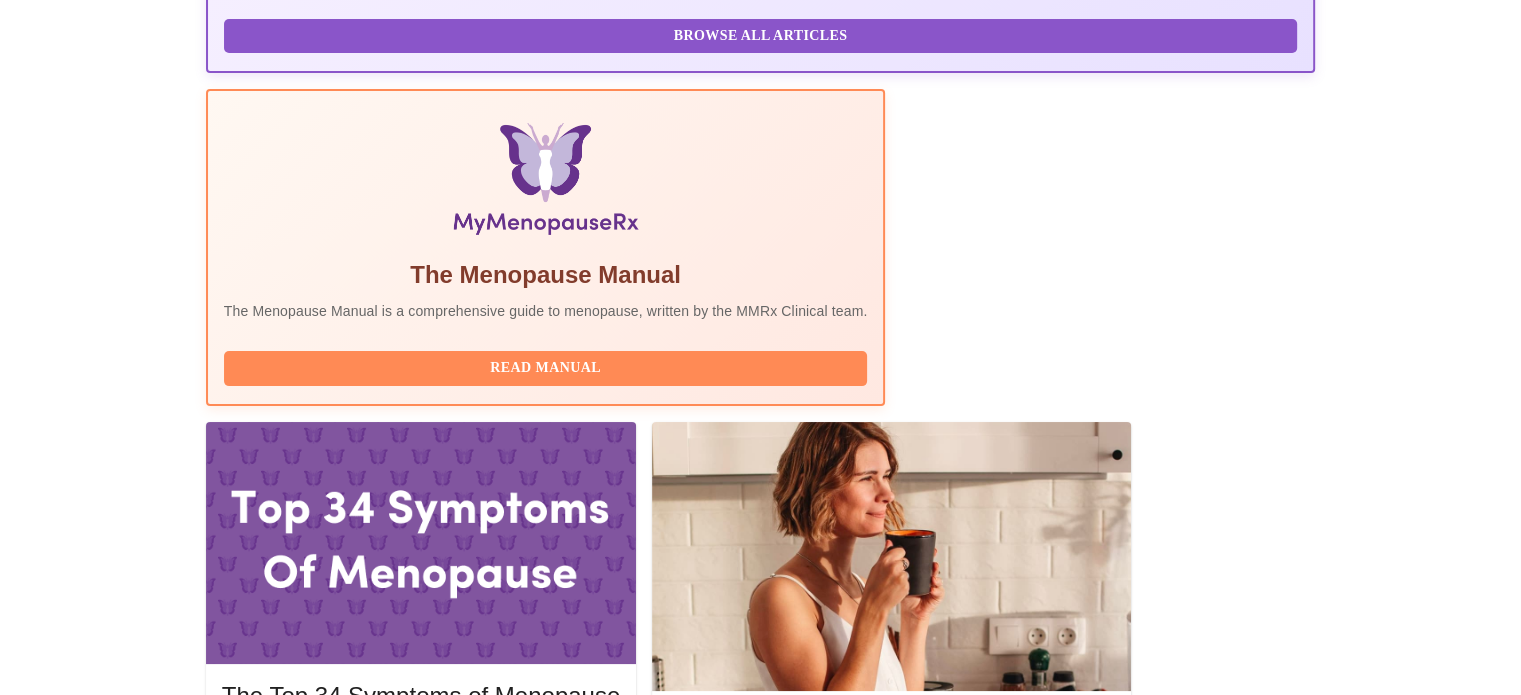 click on "View Appointment" at bounding box center [1210, 2000] 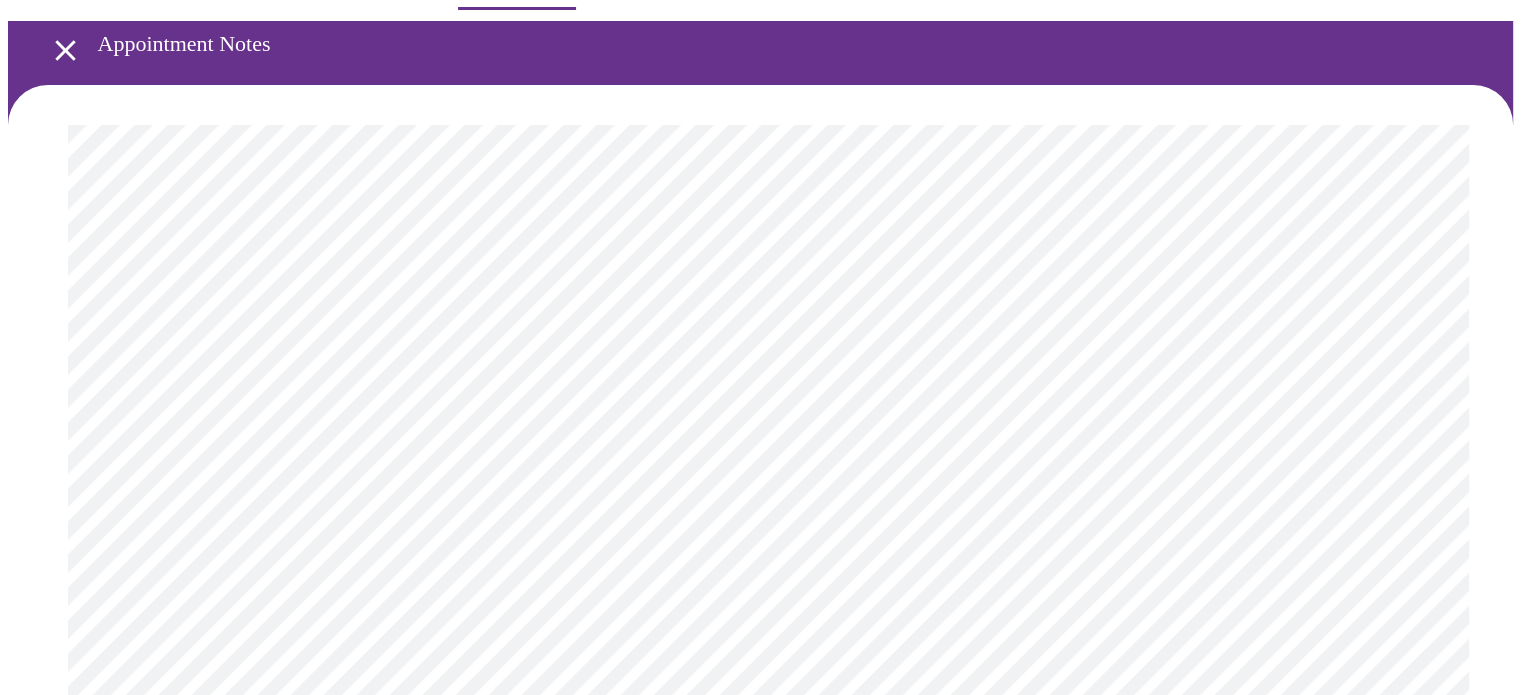 scroll, scrollTop: 0, scrollLeft: 0, axis: both 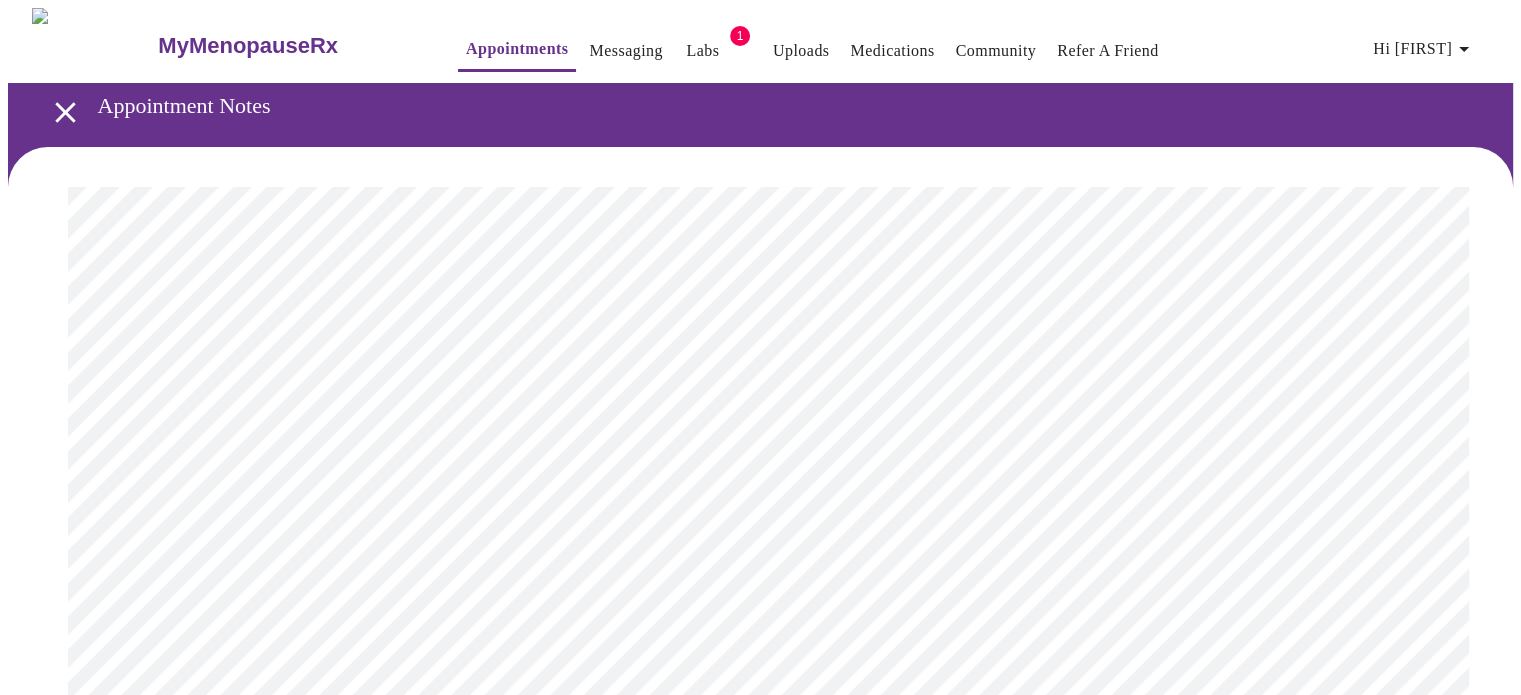 click on "Hi [FIRST]" at bounding box center (1424, 49) 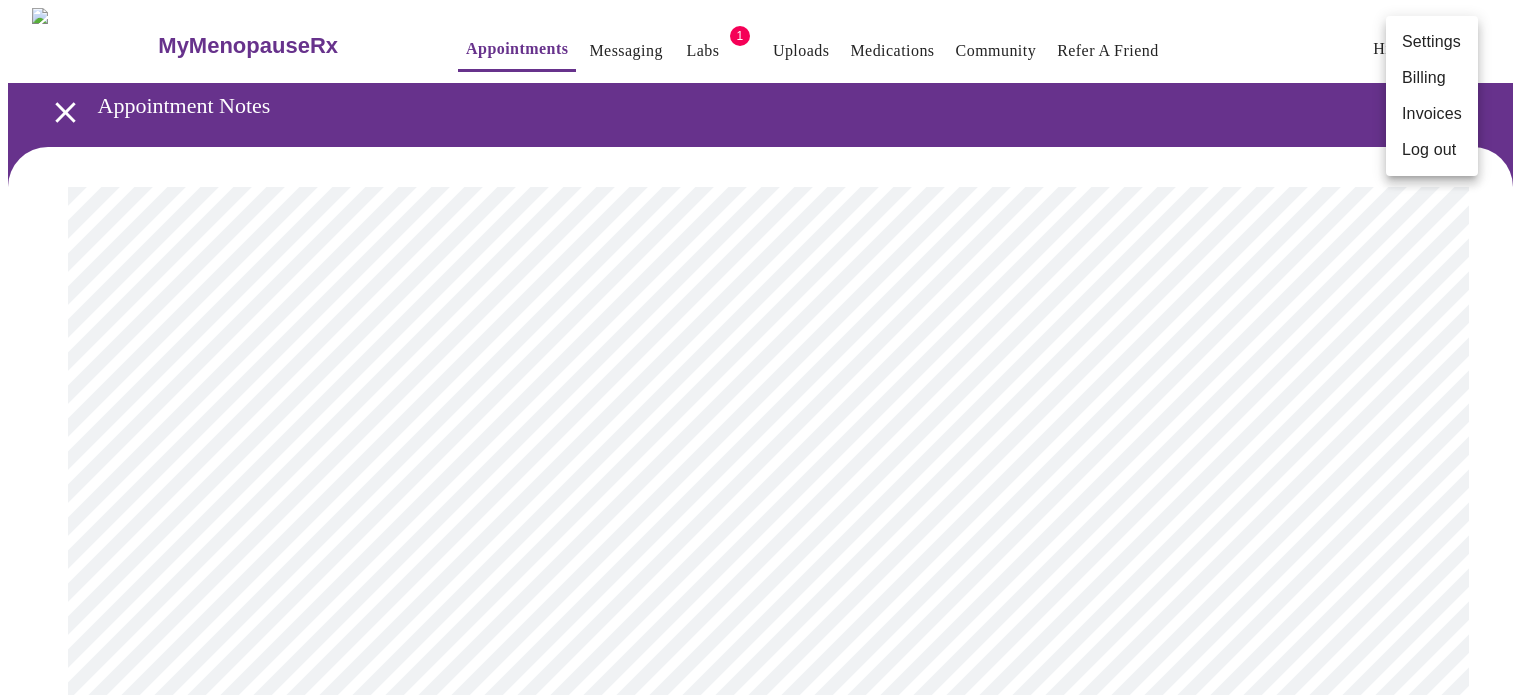 click on "Settings" at bounding box center (1432, 42) 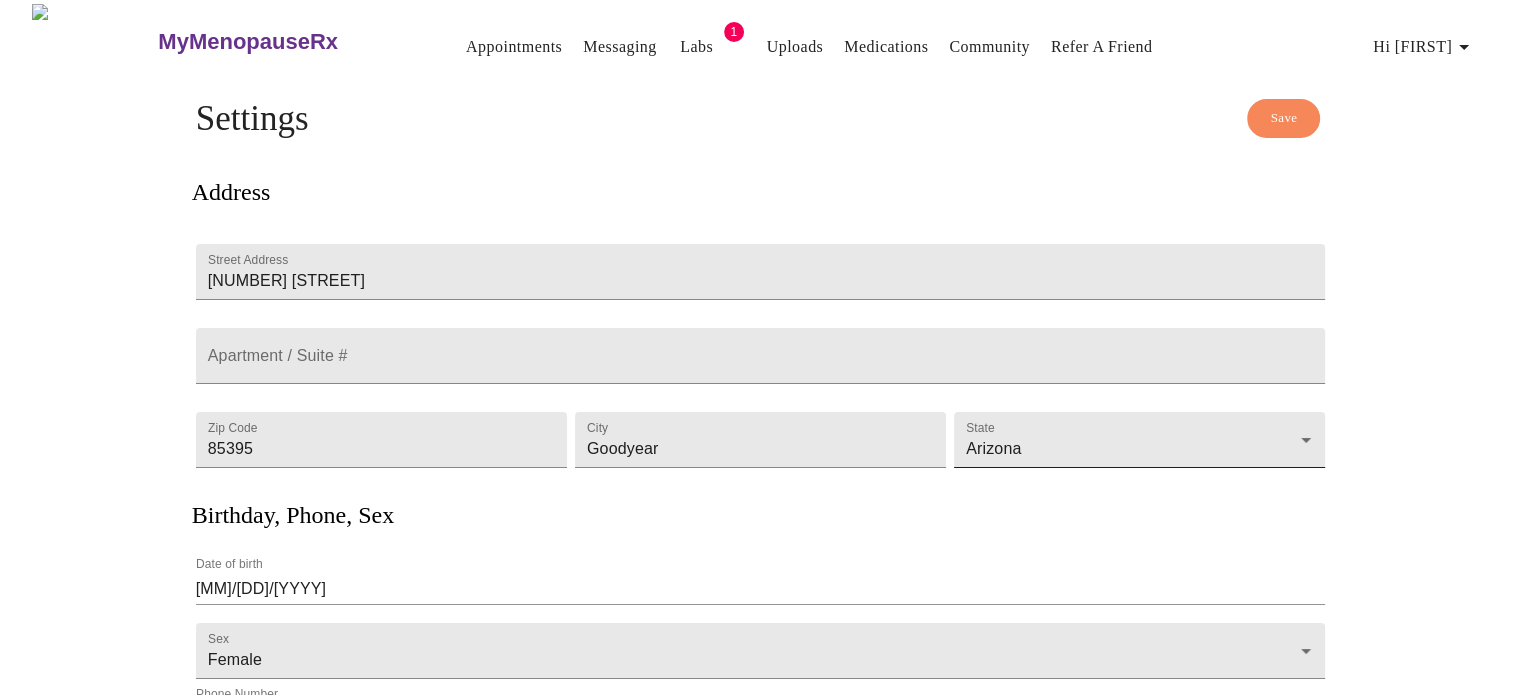 scroll, scrollTop: 0, scrollLeft: 0, axis: both 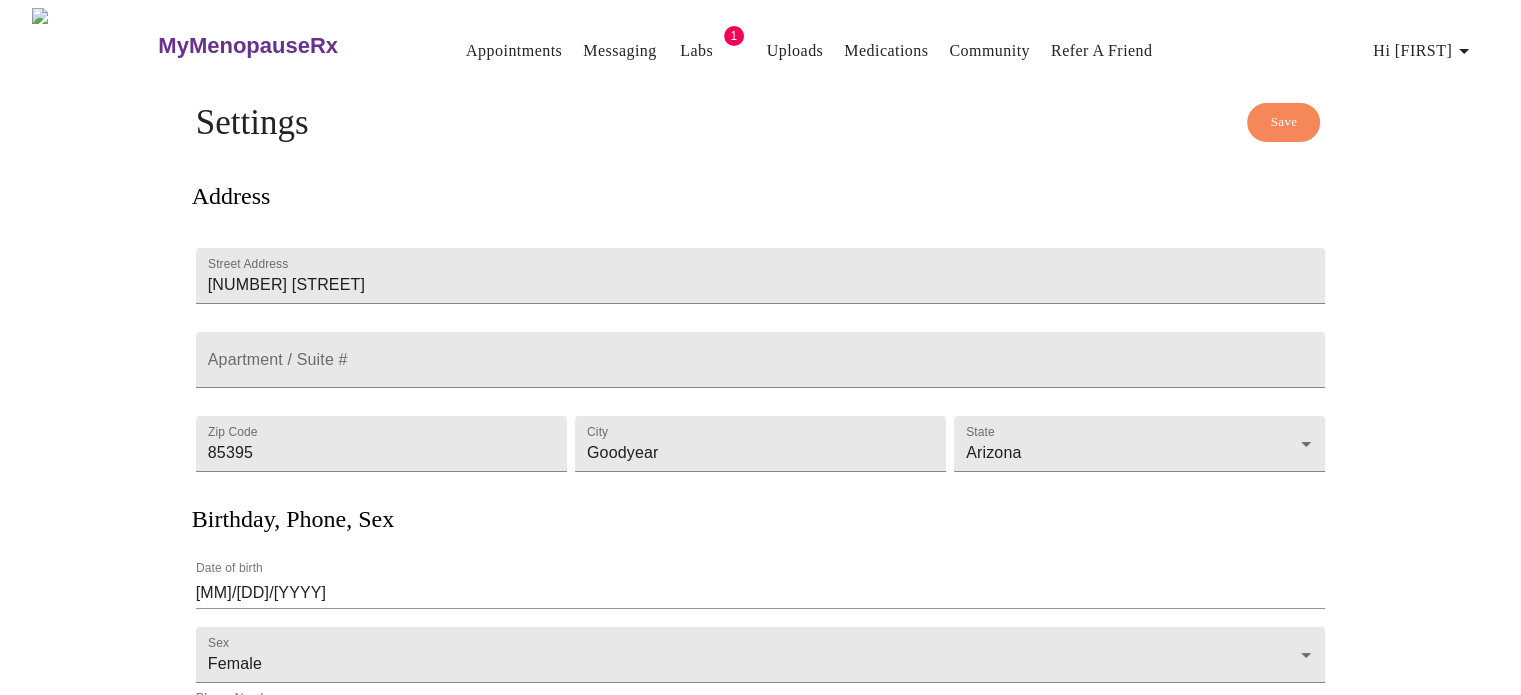 click on "Hi [FIRST]" at bounding box center (1424, 51) 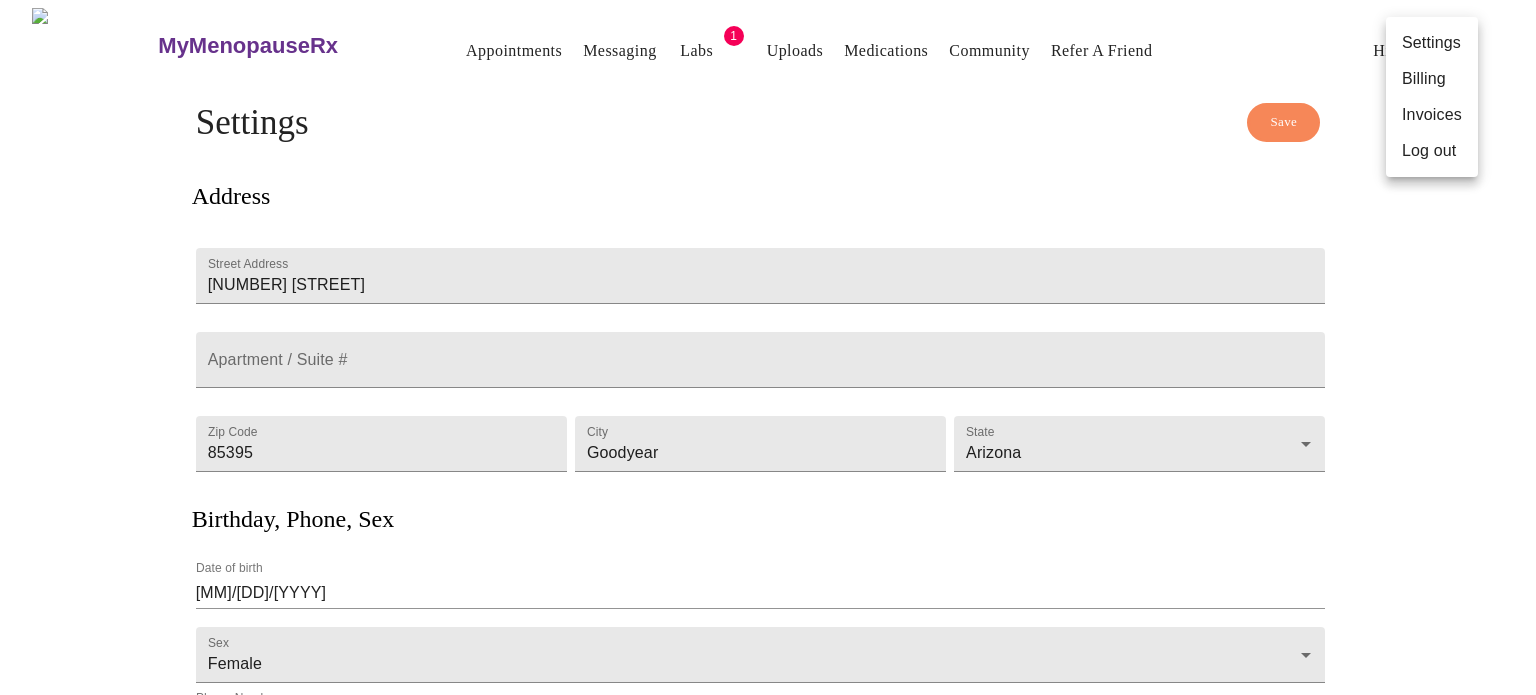 click on "Settings" at bounding box center (1432, 43) 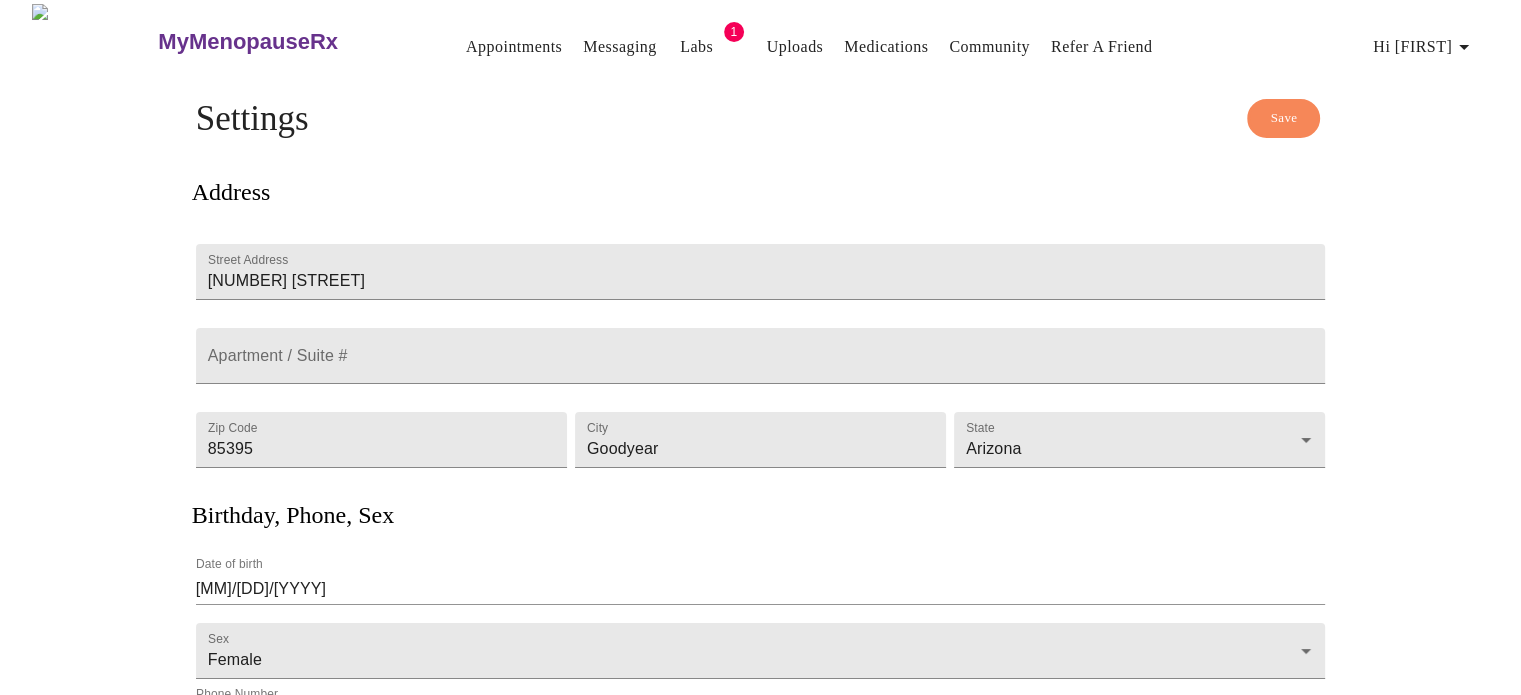 scroll, scrollTop: 0, scrollLeft: 0, axis: both 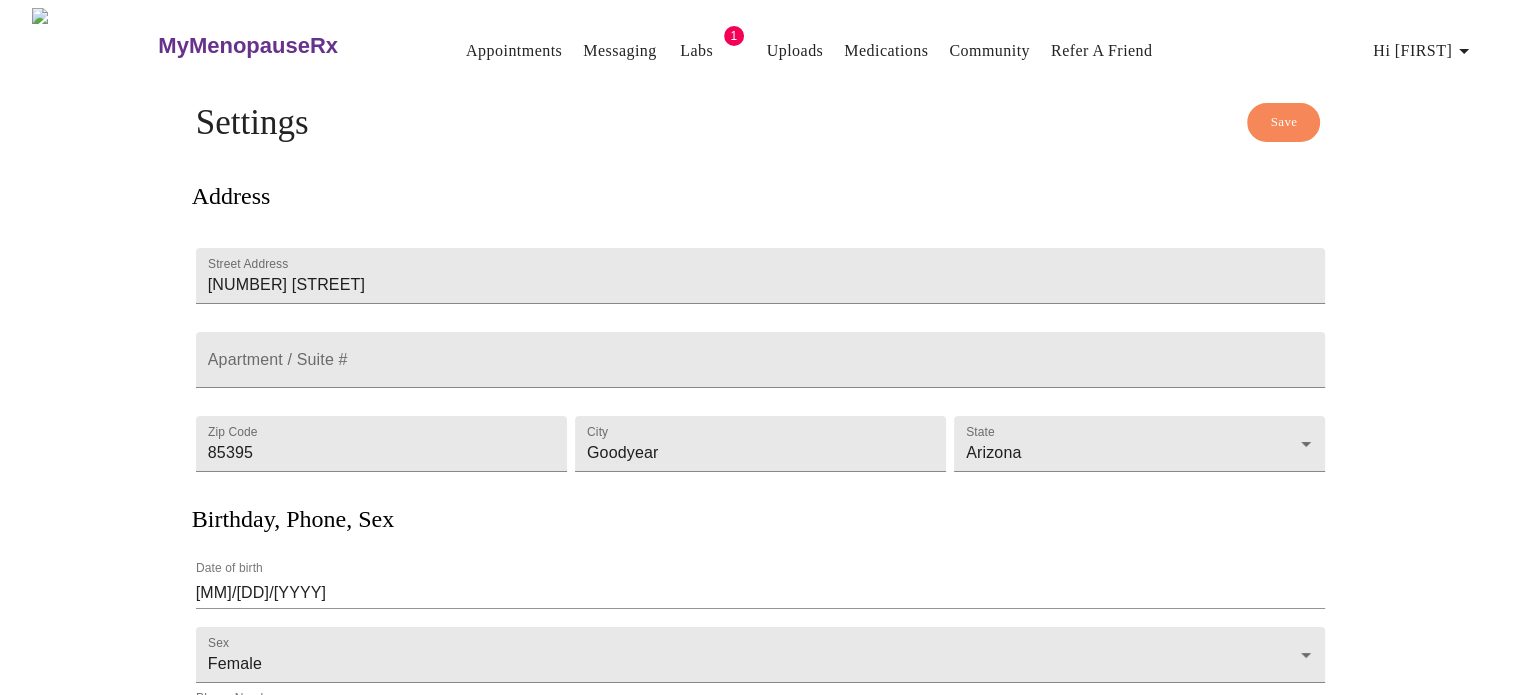 click on "Hi [FIRST]" at bounding box center (1424, 51) 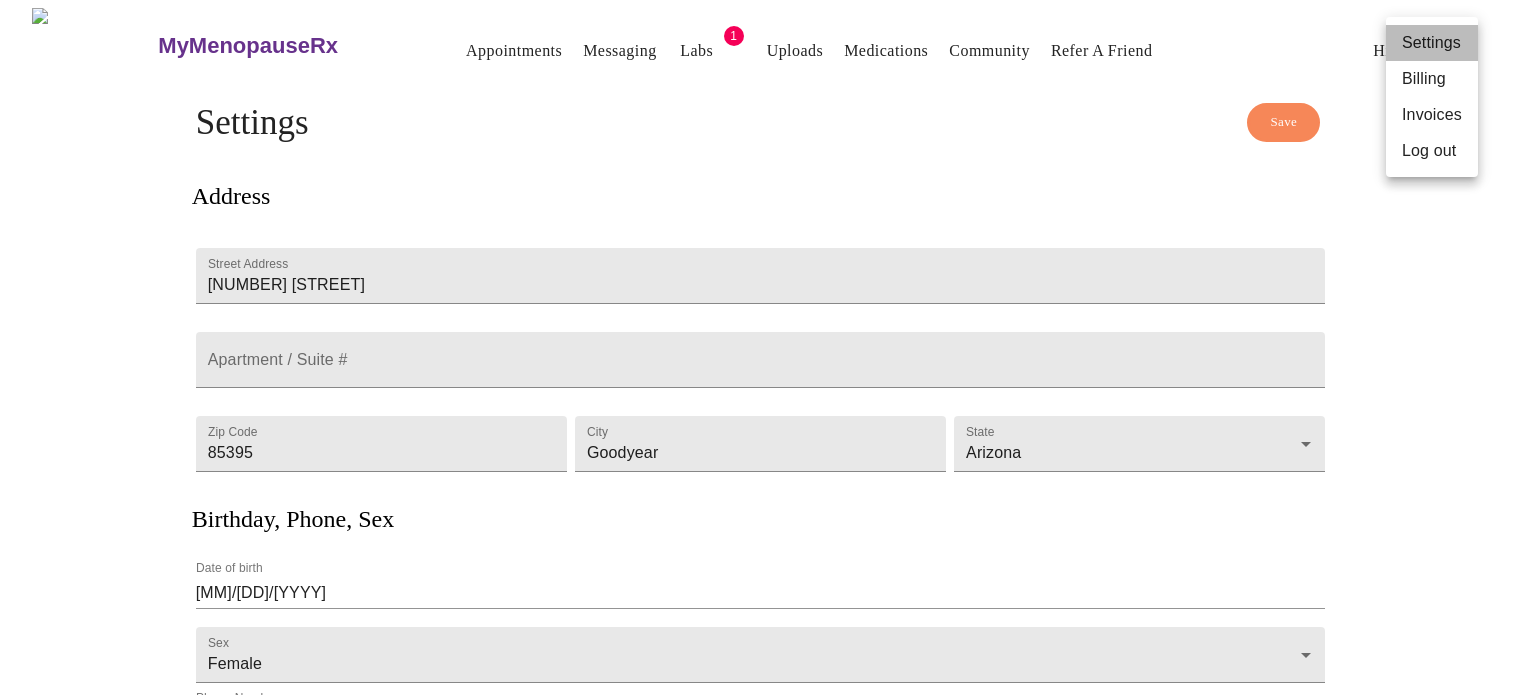 click on "Settings" at bounding box center [1432, 43] 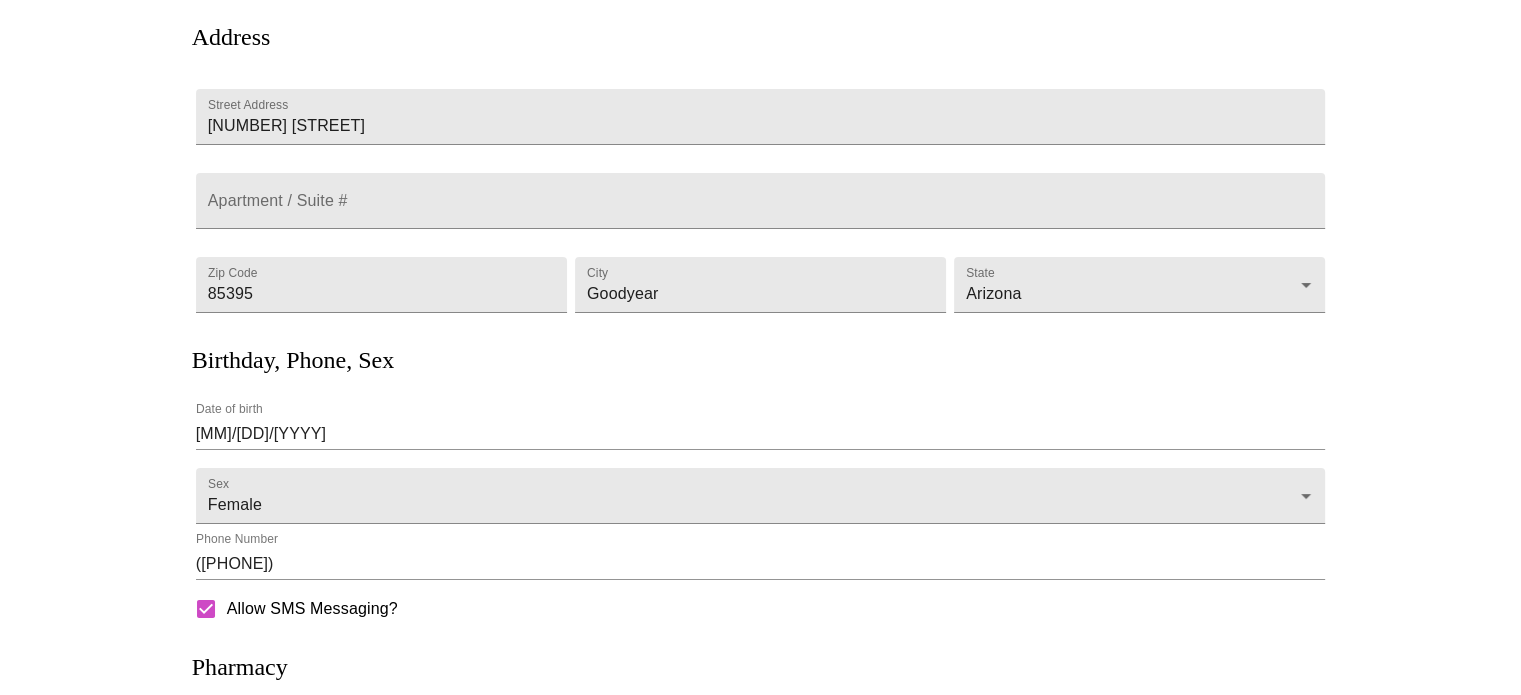 scroll, scrollTop: 0, scrollLeft: 0, axis: both 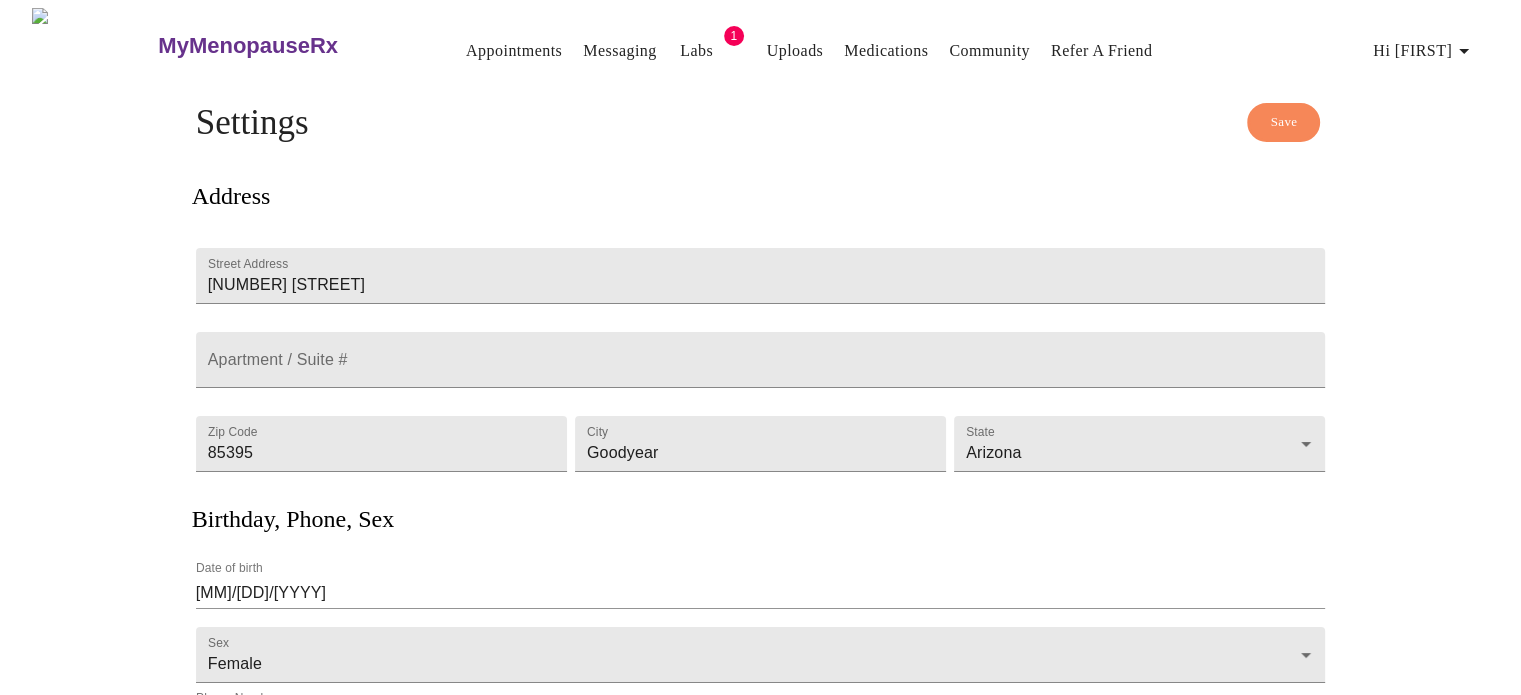 click on "Hi [FIRST]" at bounding box center [1424, 51] 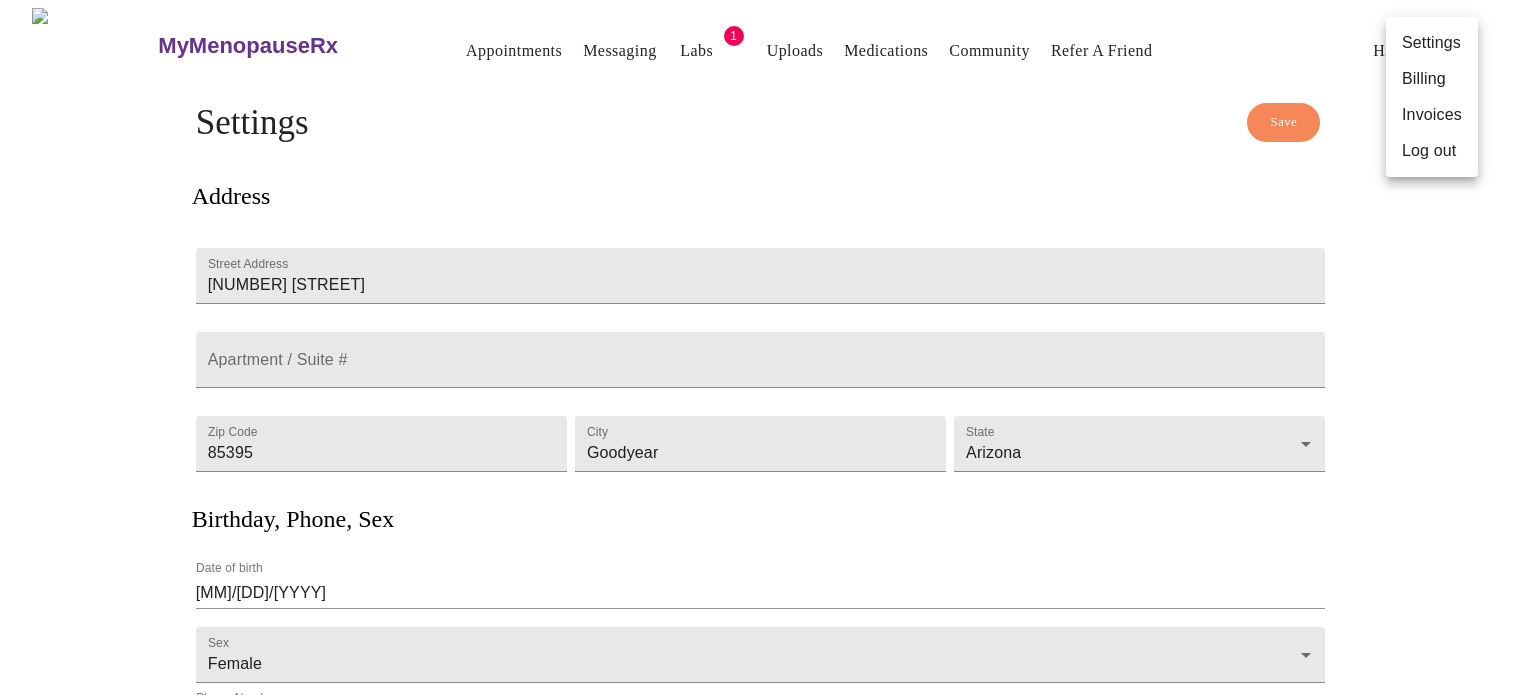 click at bounding box center [768, 347] 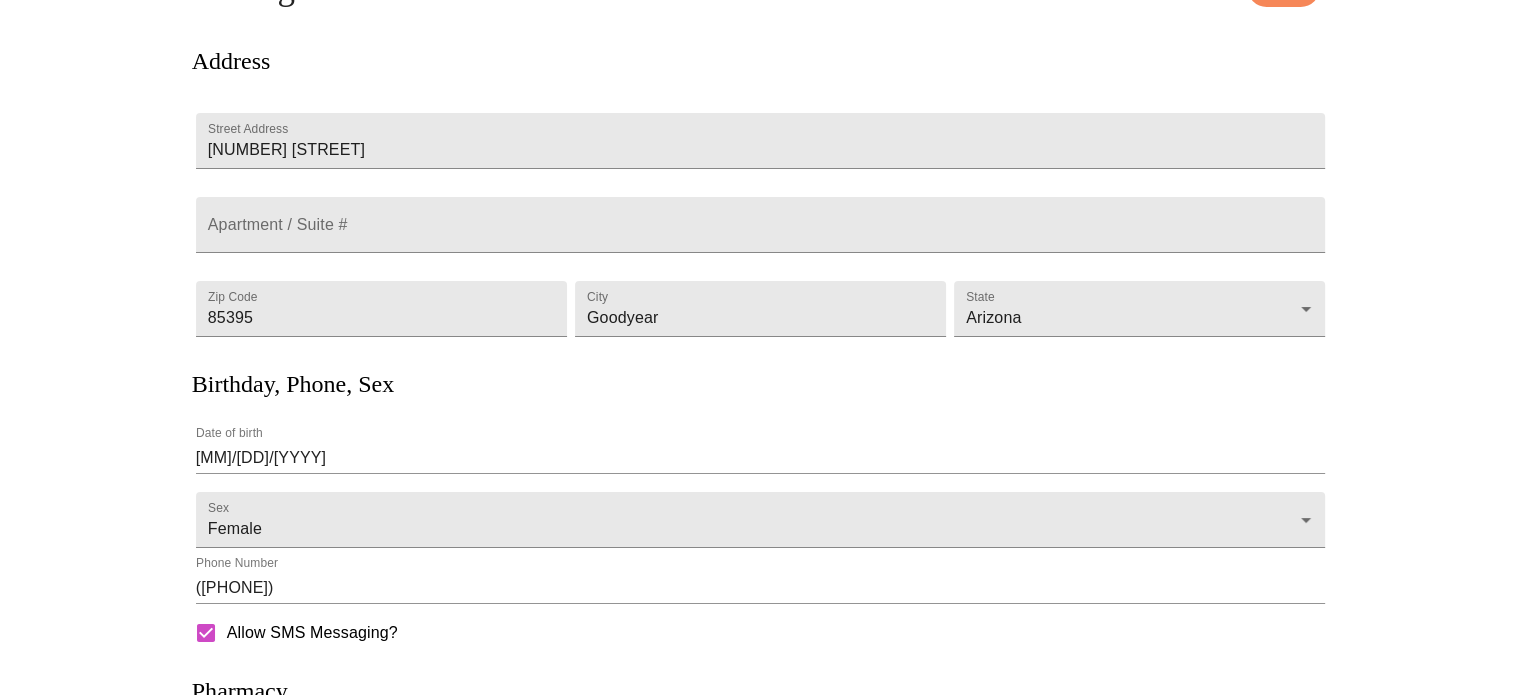 scroll, scrollTop: 0, scrollLeft: 0, axis: both 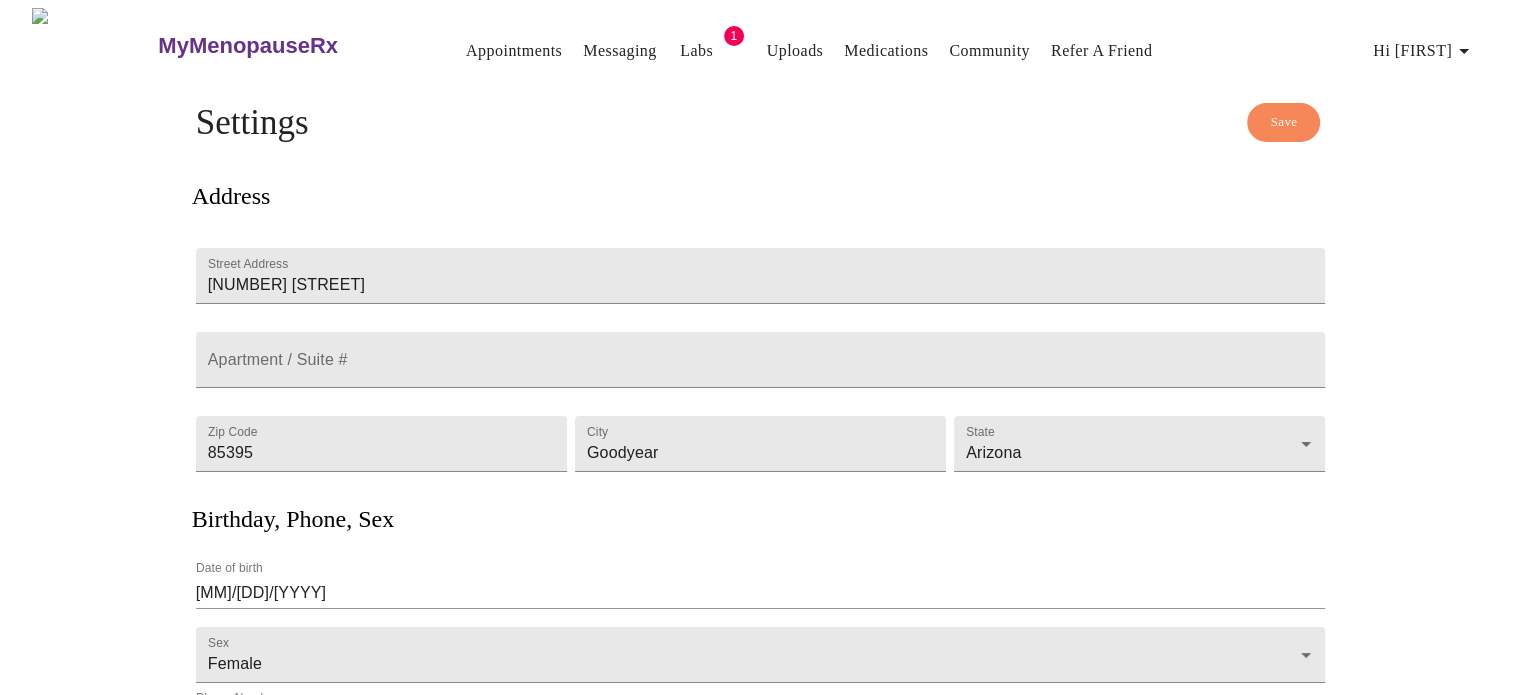 click on "Appointments" at bounding box center (514, 51) 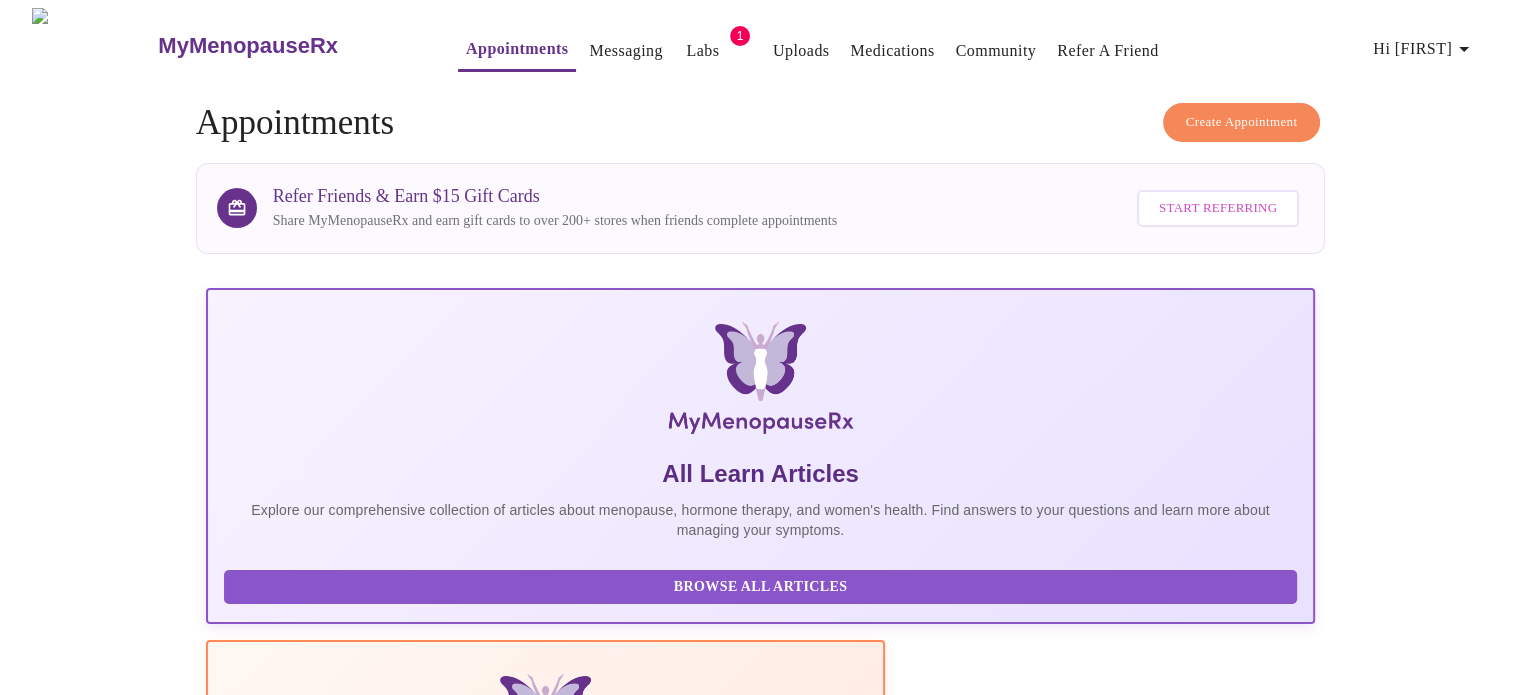 click on "Messaging" at bounding box center (625, 51) 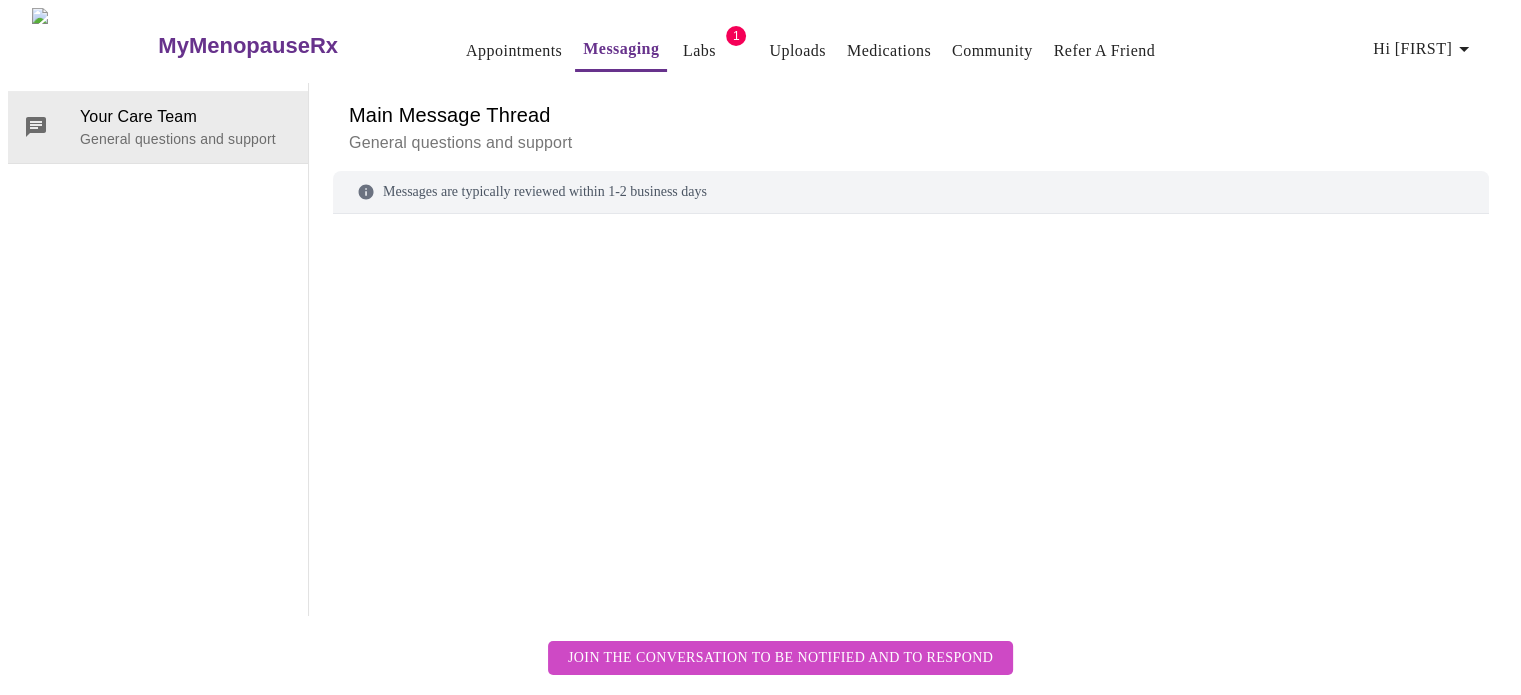 scroll, scrollTop: 75, scrollLeft: 0, axis: vertical 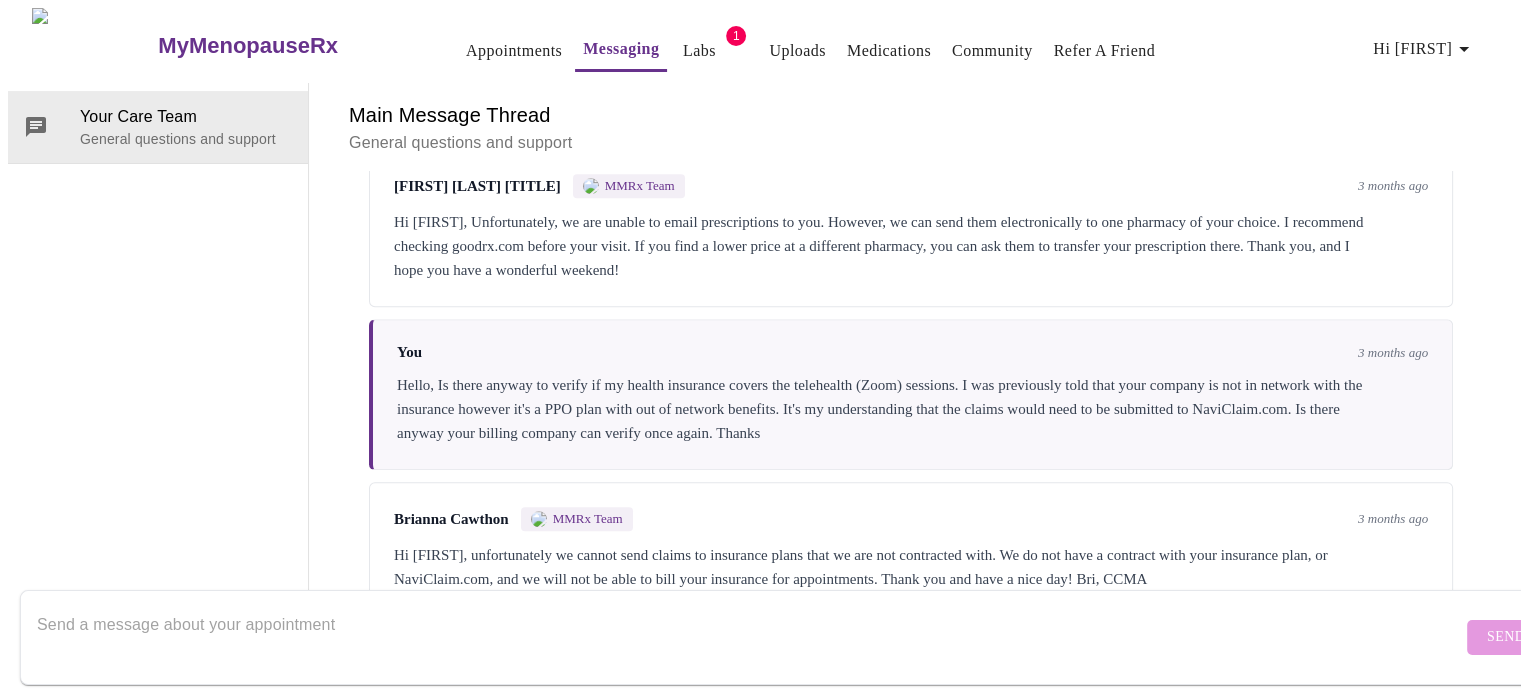 click on "Refer a Friend" at bounding box center (1105, 51) 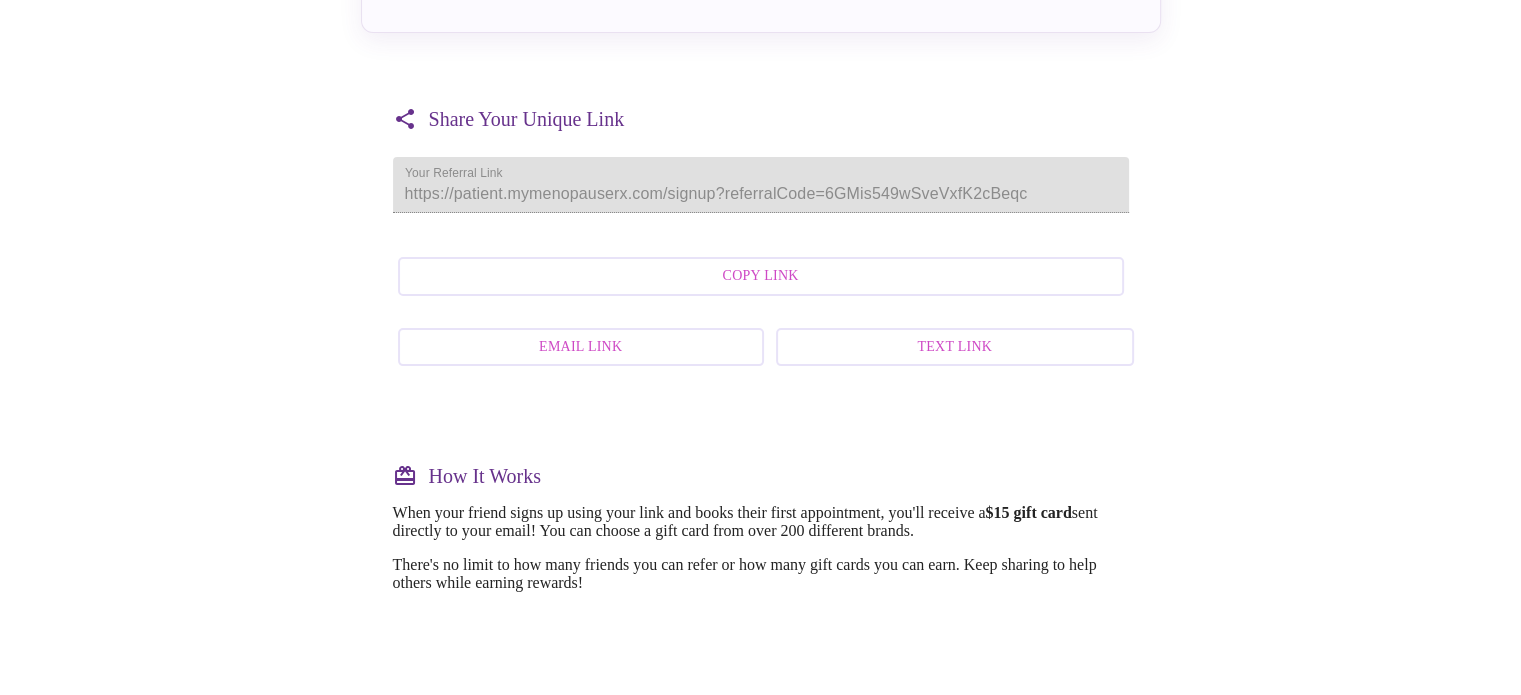 scroll, scrollTop: 400, scrollLeft: 0, axis: vertical 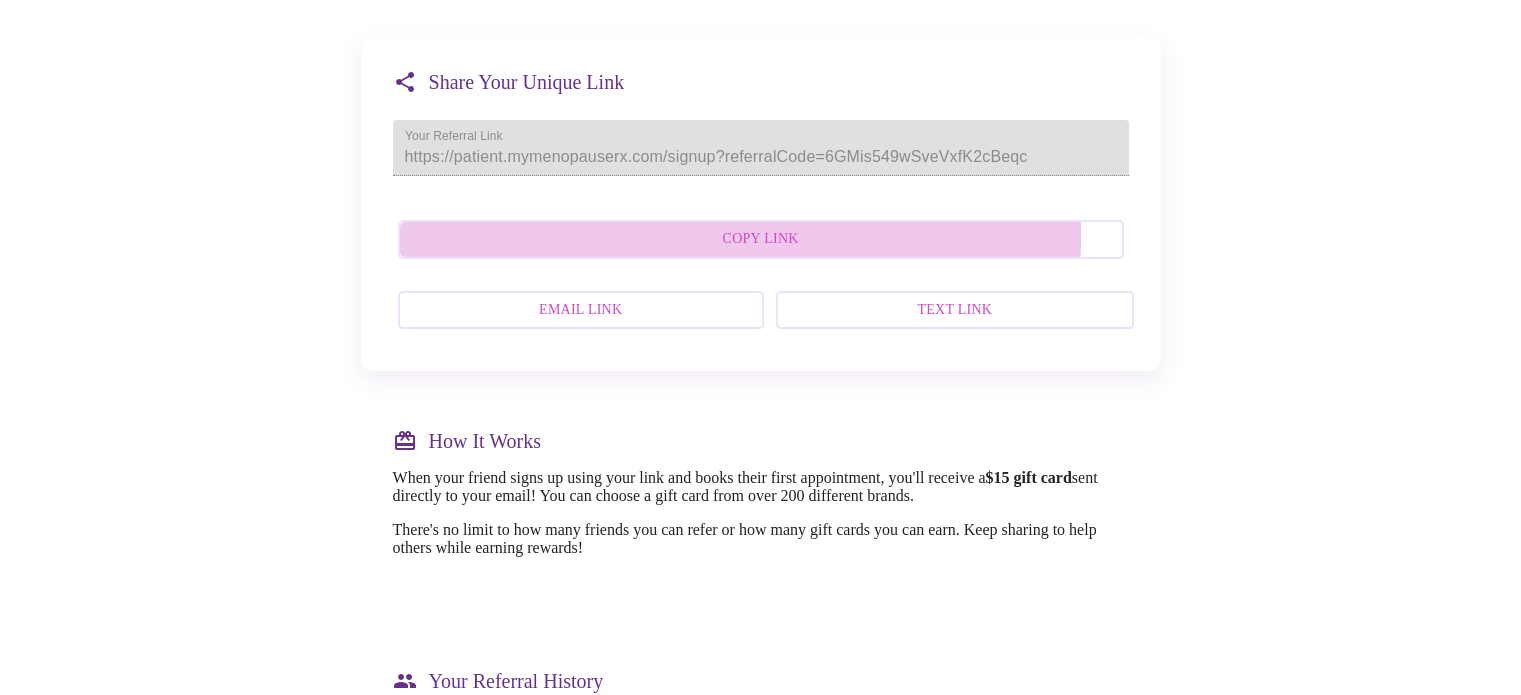 click on "Copy Link" at bounding box center [761, 239] 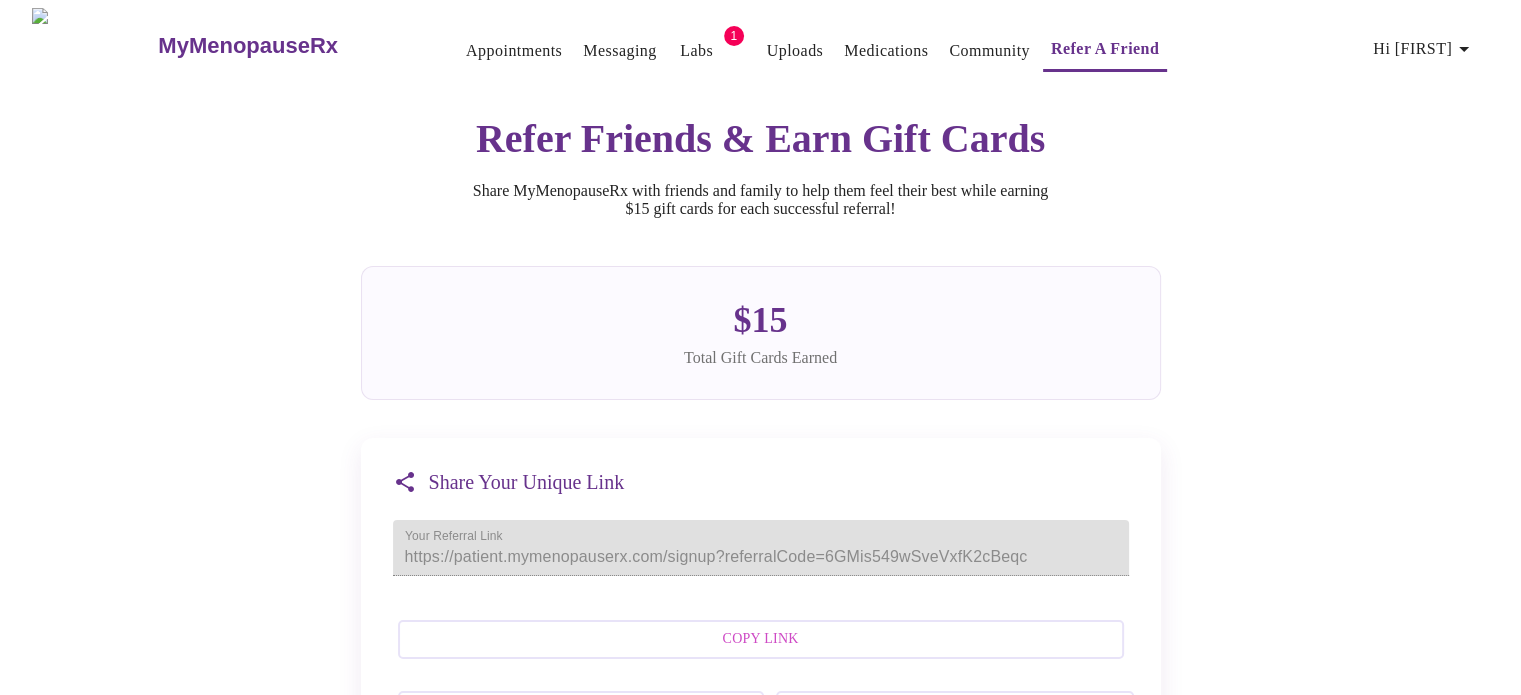 scroll, scrollTop: 0, scrollLeft: 0, axis: both 